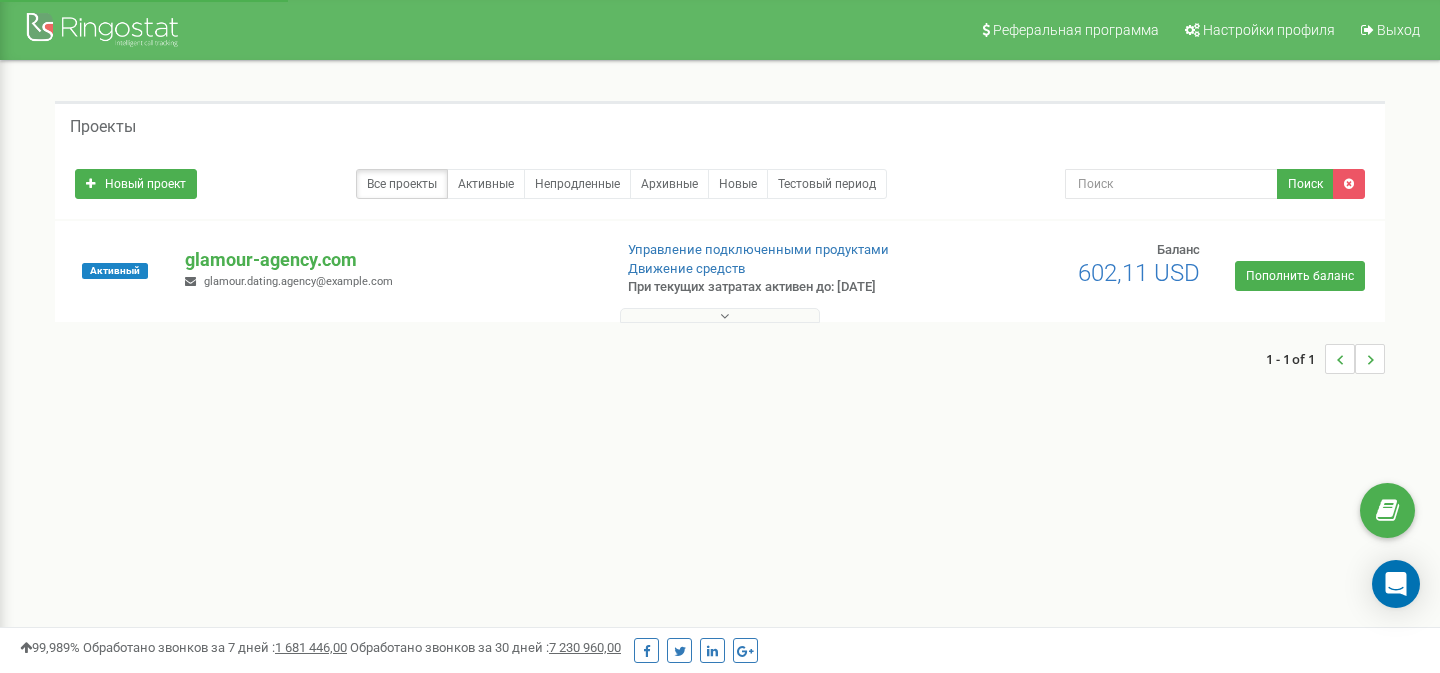 scroll, scrollTop: 0, scrollLeft: 0, axis: both 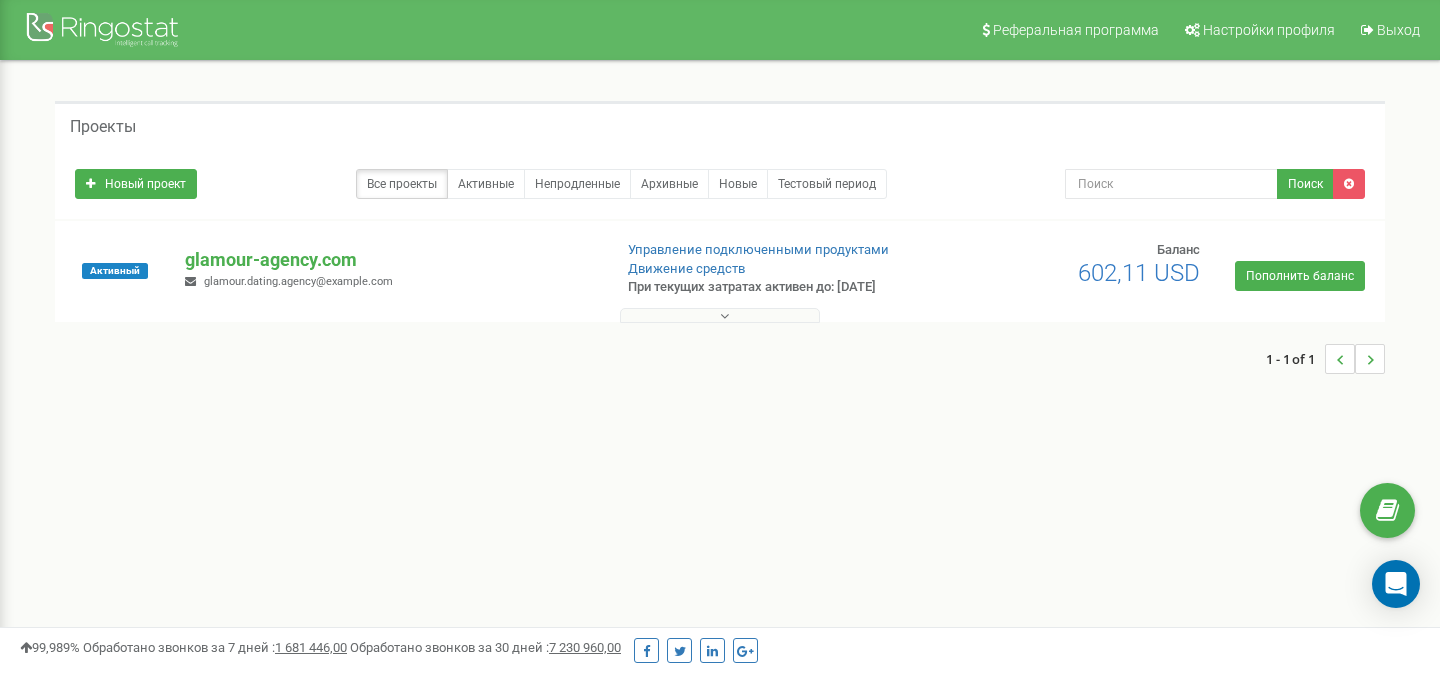 click at bounding box center (720, 315) 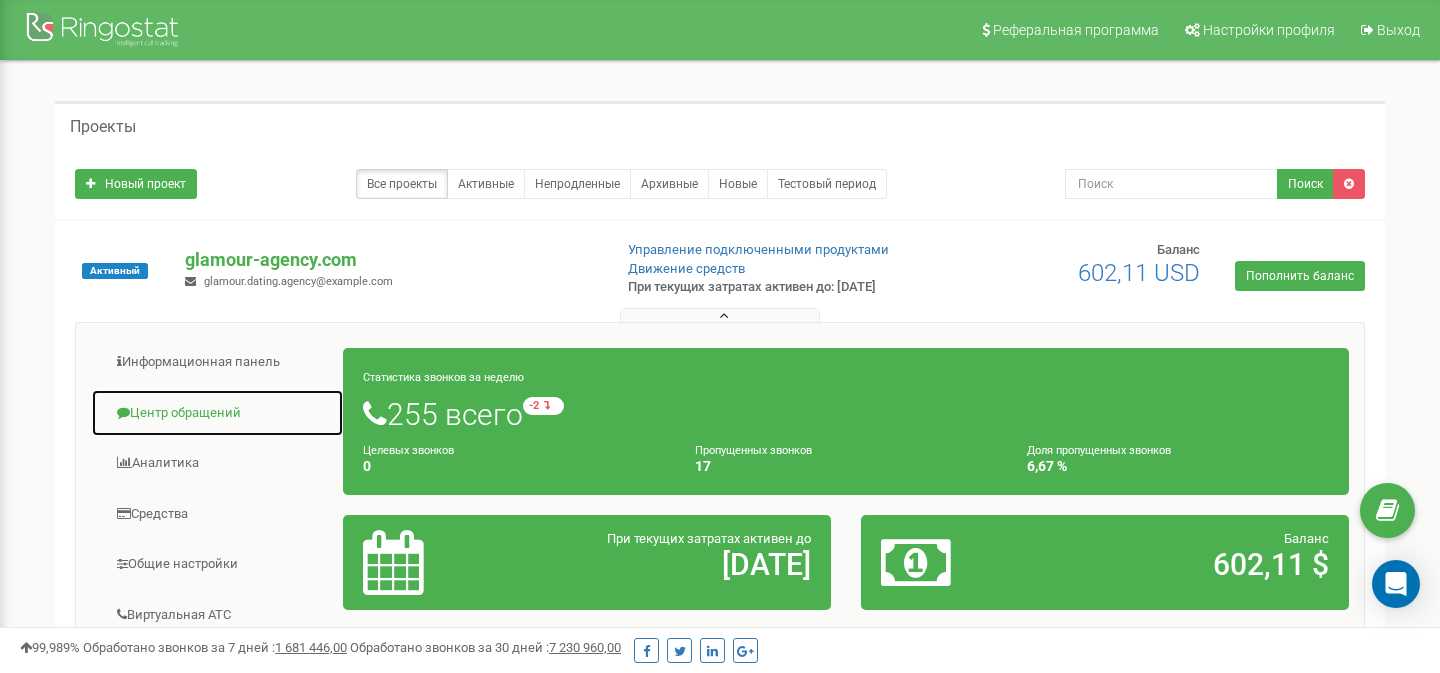 click on "Центр обращений" at bounding box center (217, 413) 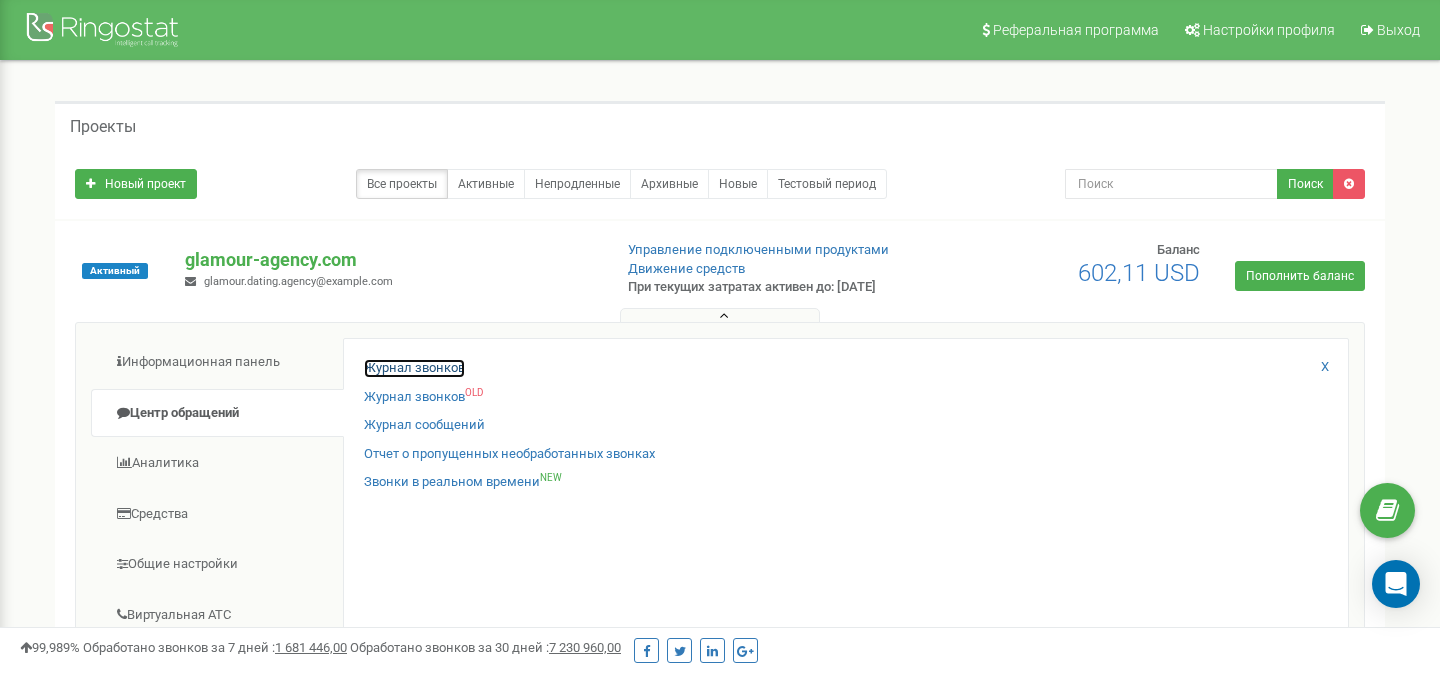 click on "Журнал звонков" at bounding box center (414, 368) 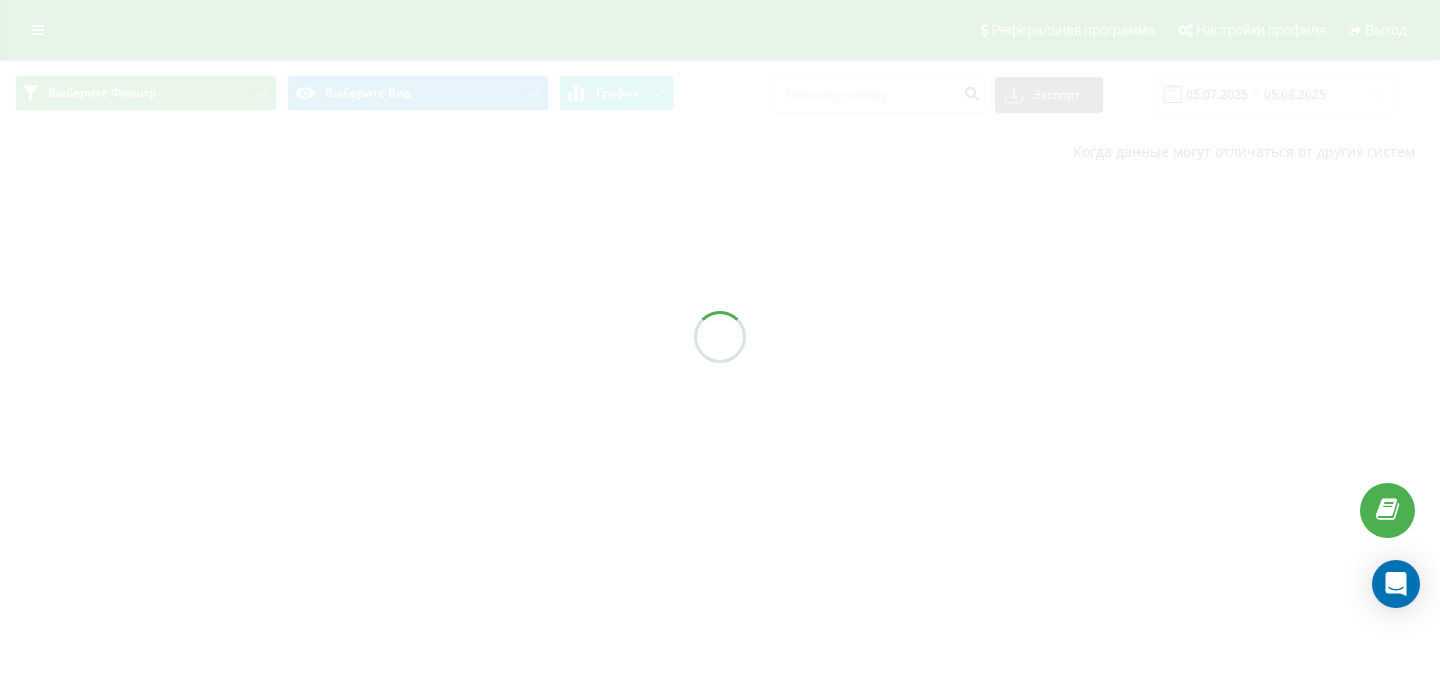 scroll, scrollTop: 0, scrollLeft: 0, axis: both 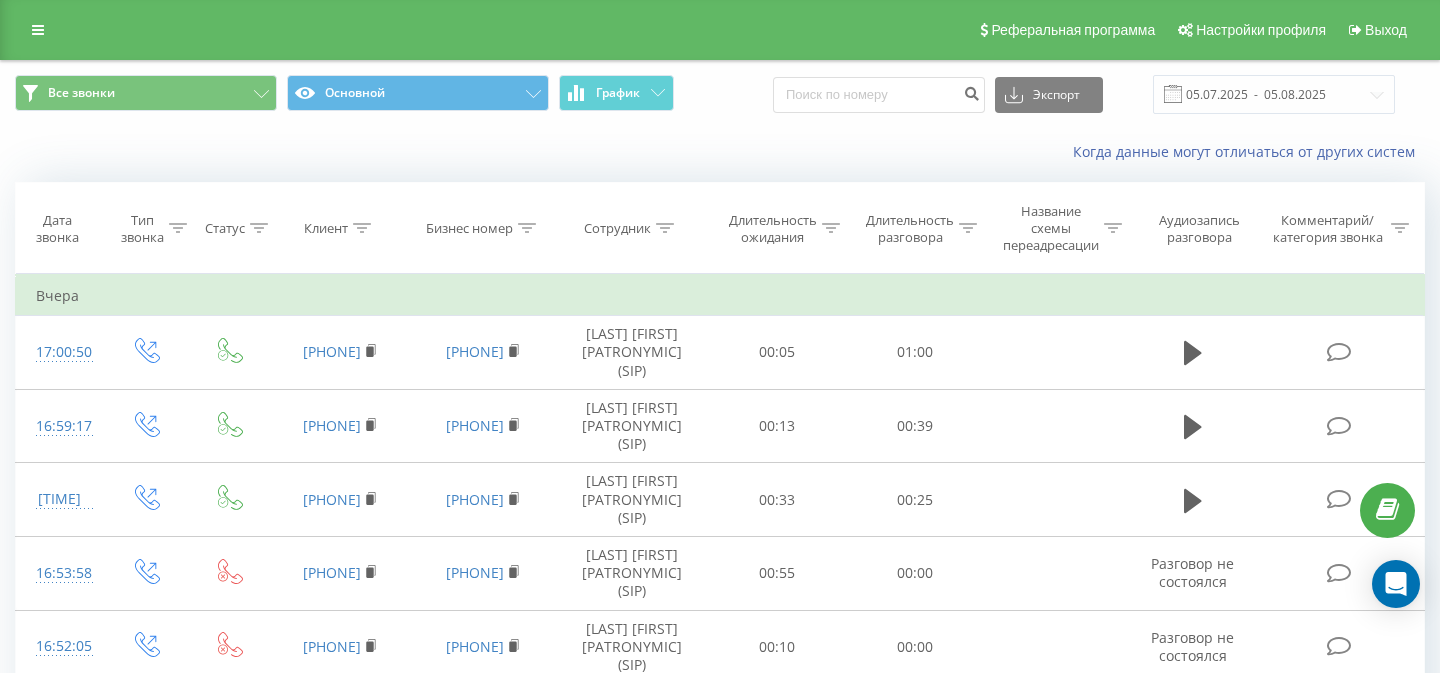 click on "Сотрудник" at bounding box center (617, 228) 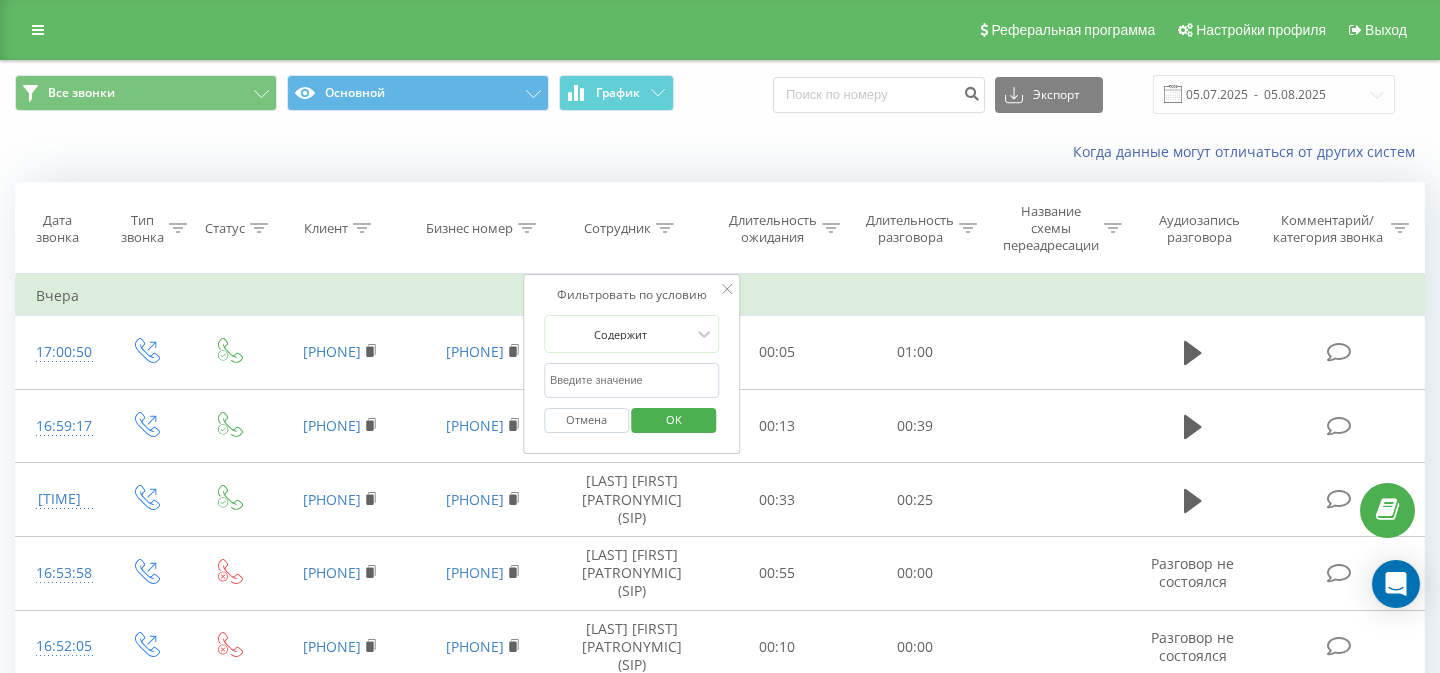 click on "Когда данные могут отличаться от других систем" at bounding box center [989, 152] 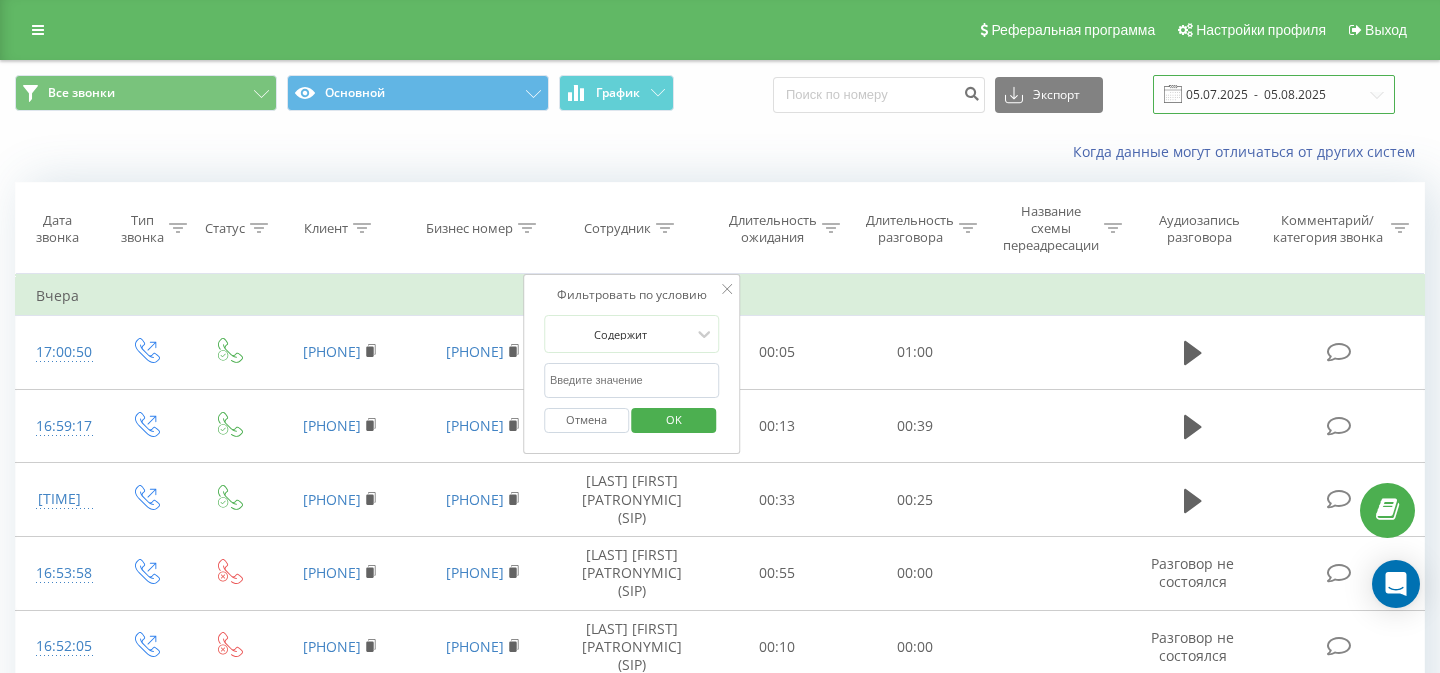 click on "05.07.2025  -  05.08.2025" at bounding box center [1274, 94] 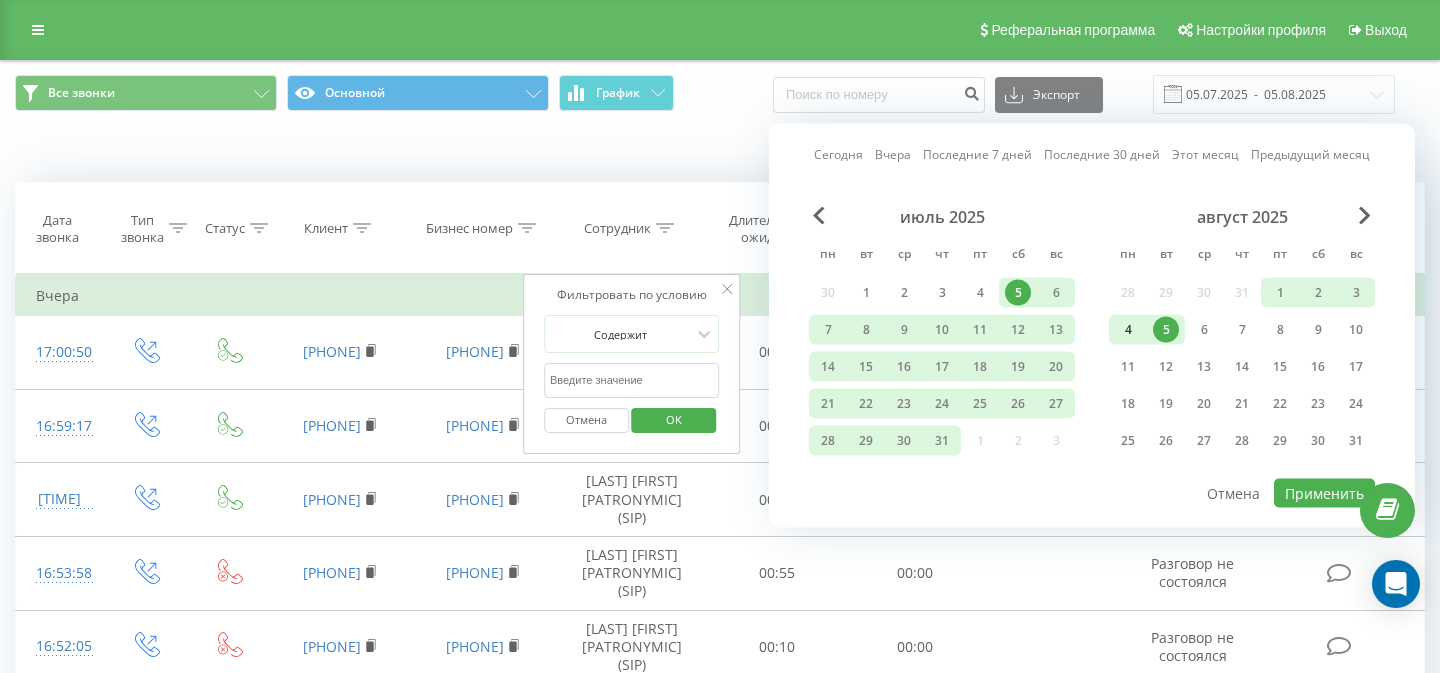 click on "4" at bounding box center [1128, 330] 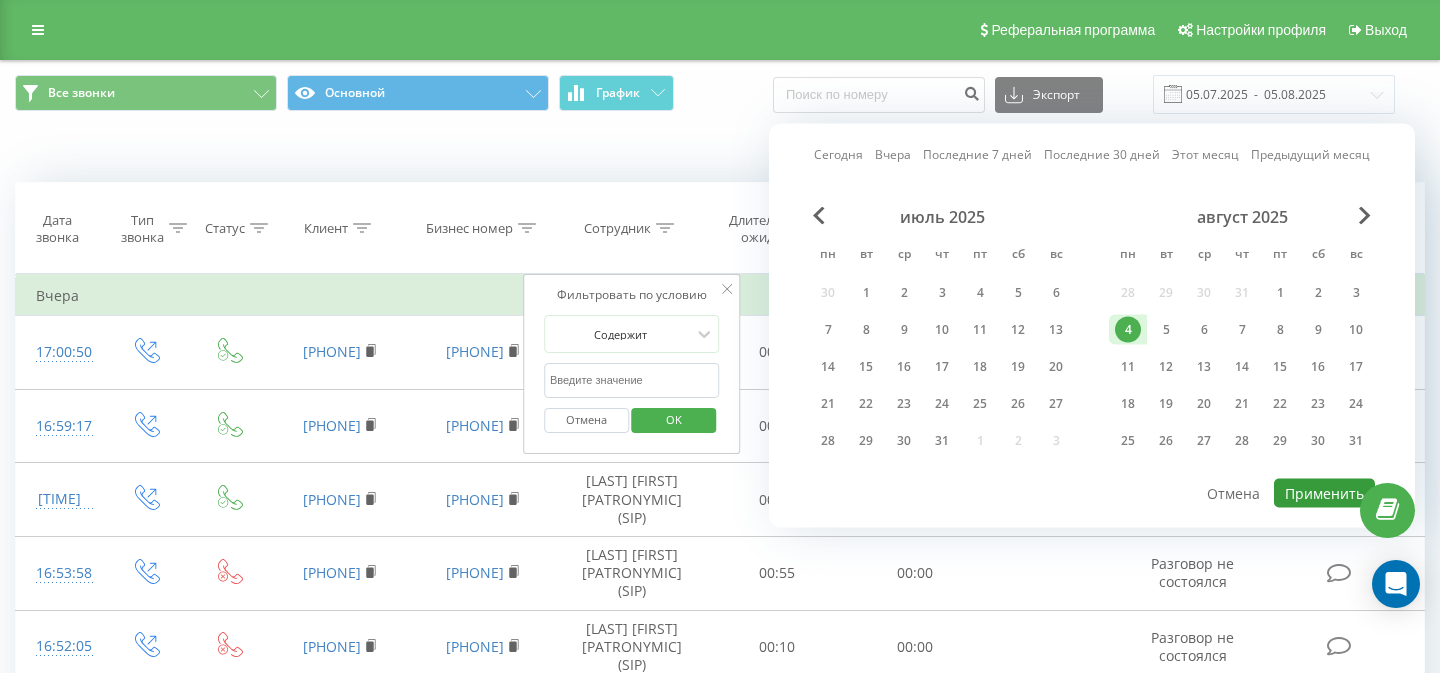 click on "Применить" at bounding box center [1324, 493] 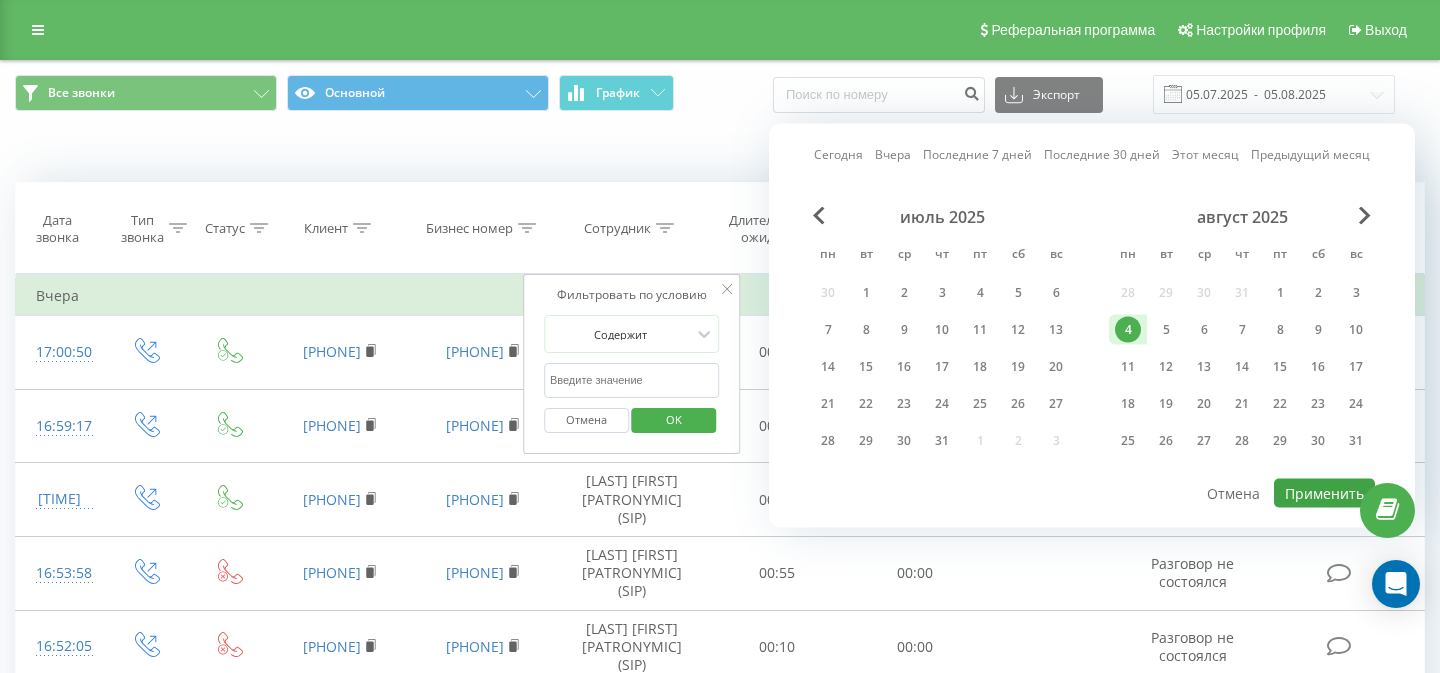type on "04.08.2025  -  04.08.2025" 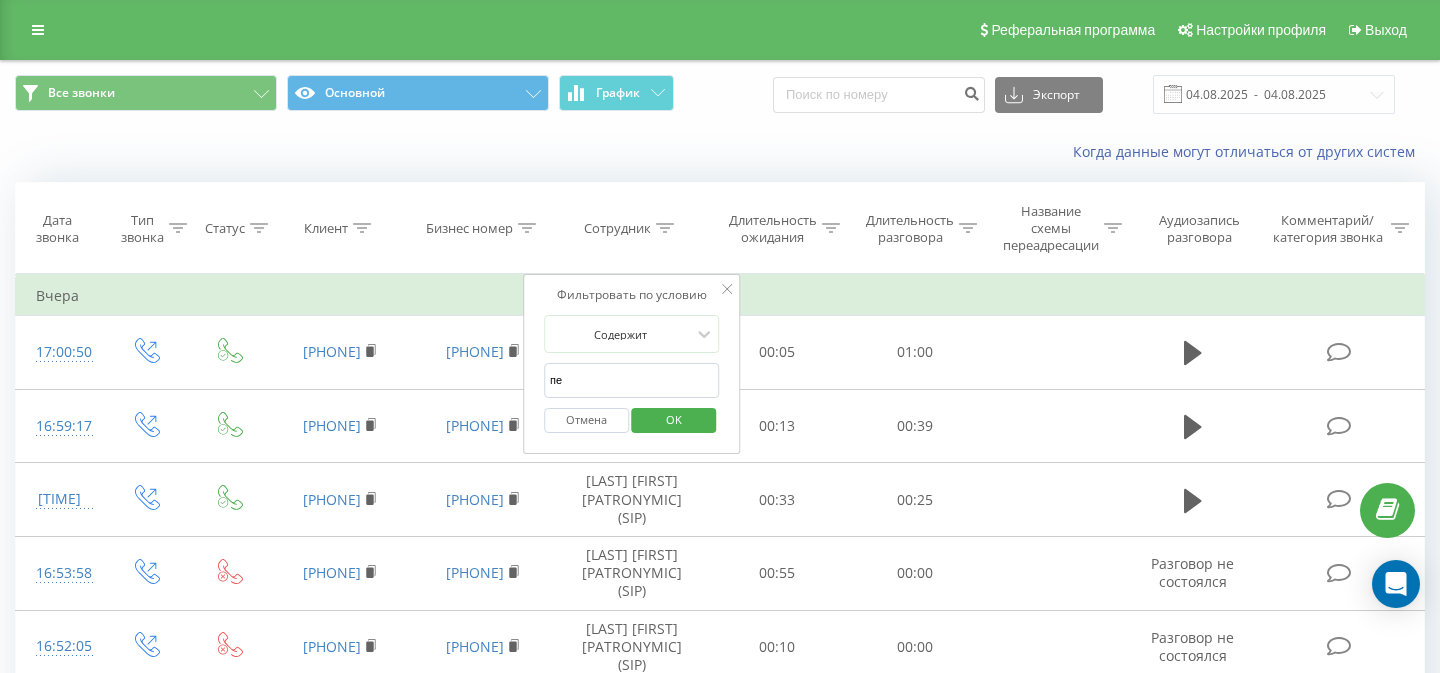 type on "п" 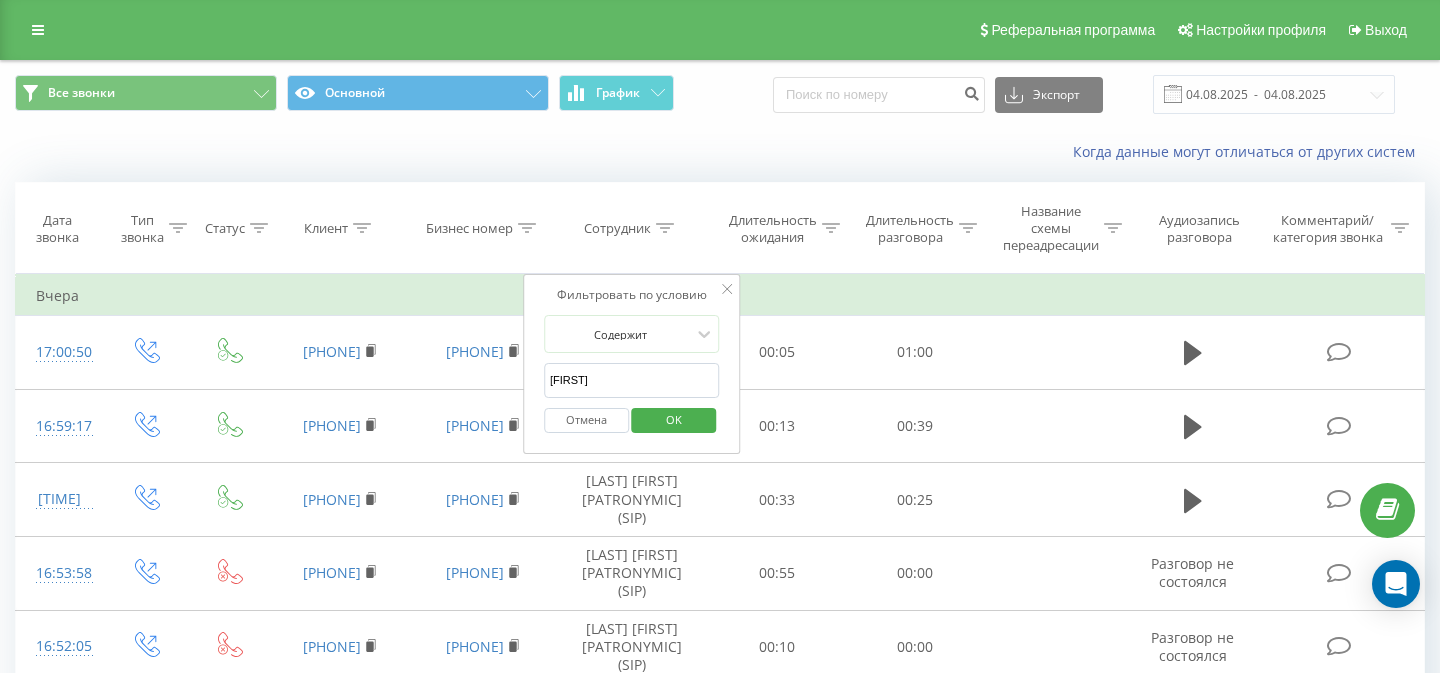 click on "OK" at bounding box center (674, 419) 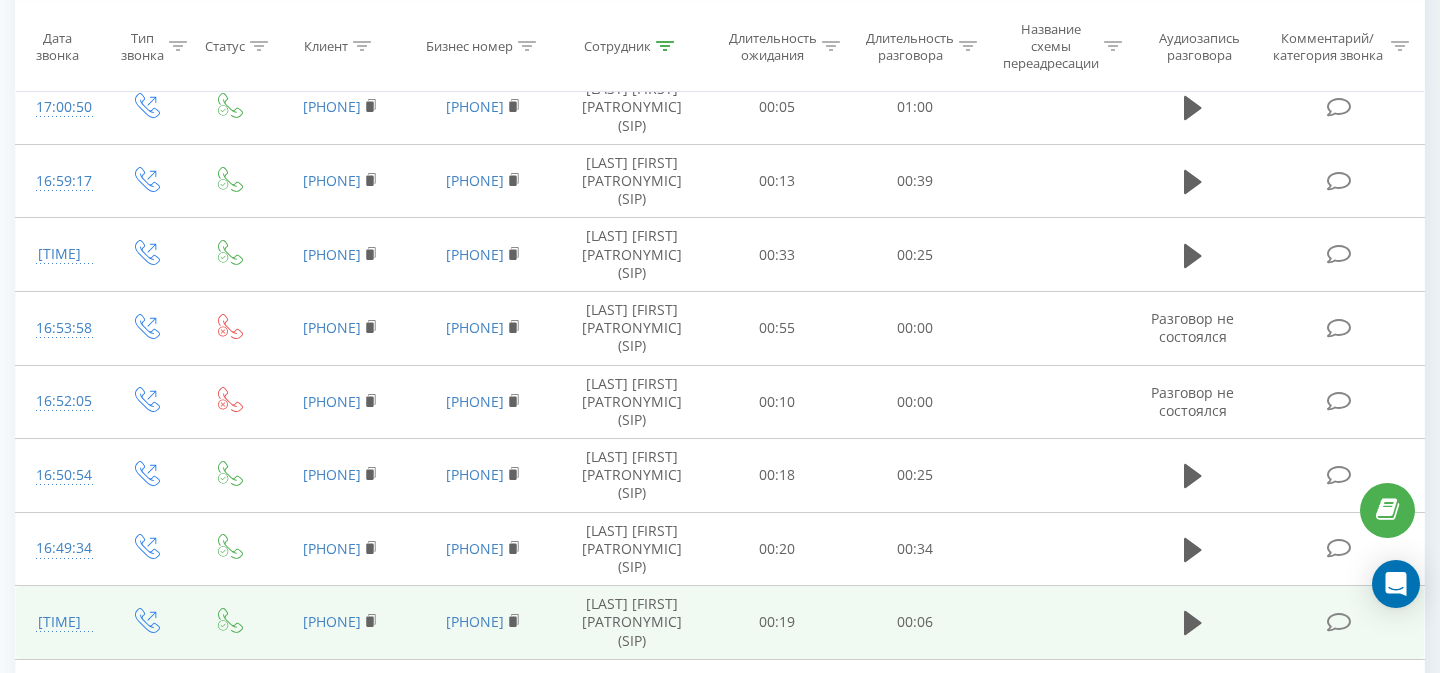 scroll, scrollTop: 0, scrollLeft: 0, axis: both 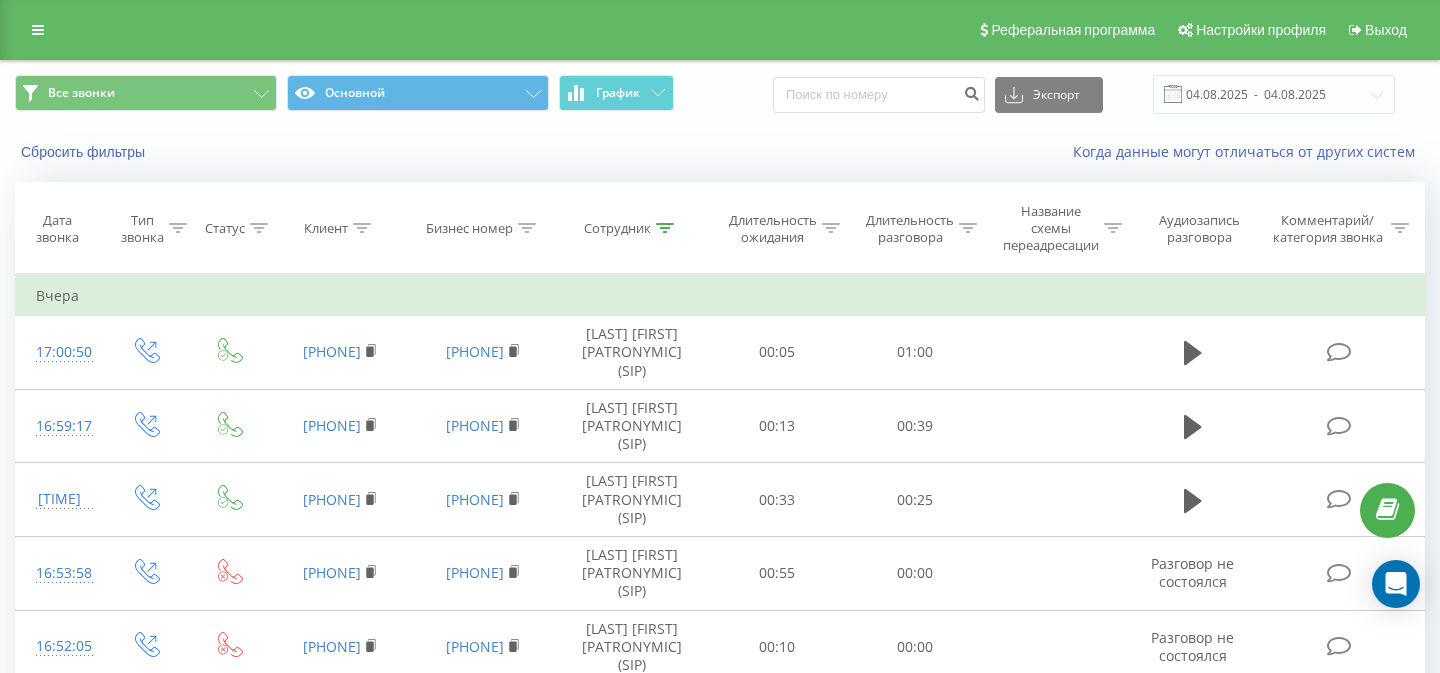 click on "Сотрудник" at bounding box center (632, 228) 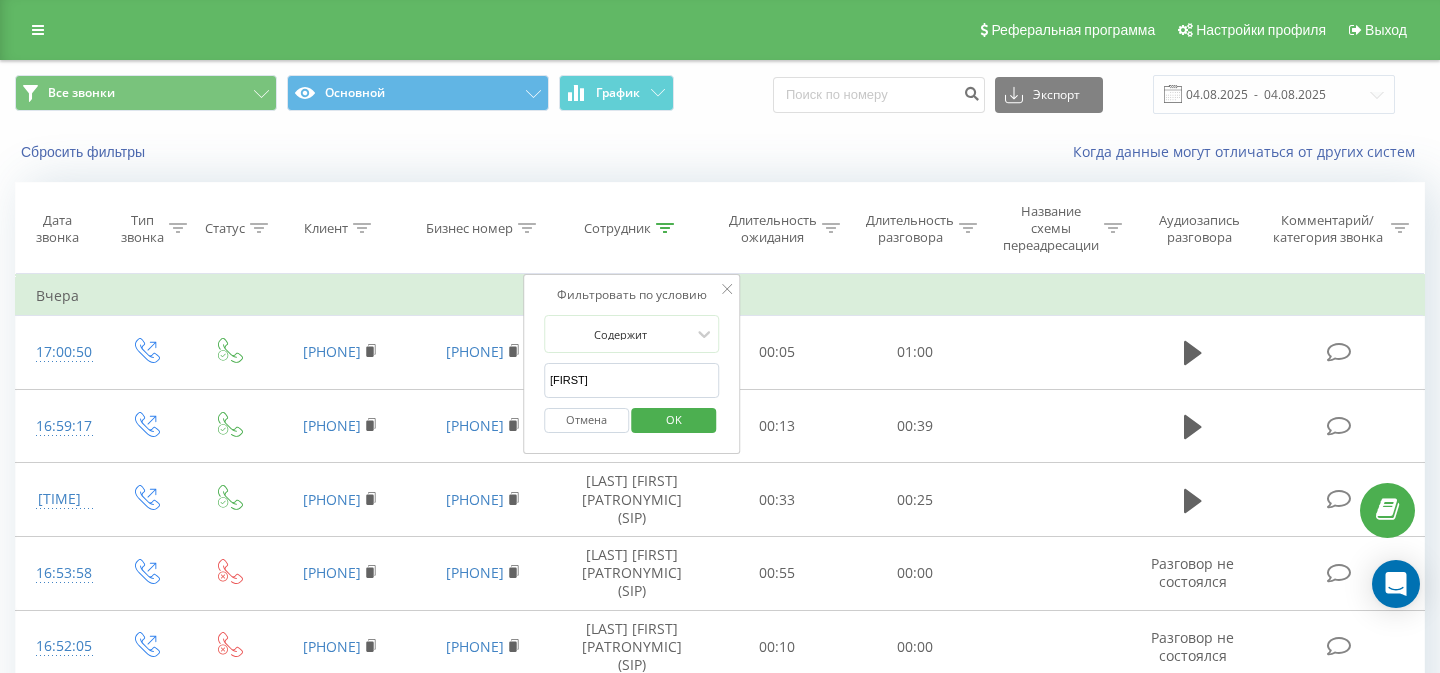 click on "[FIRST]" at bounding box center (632, 380) 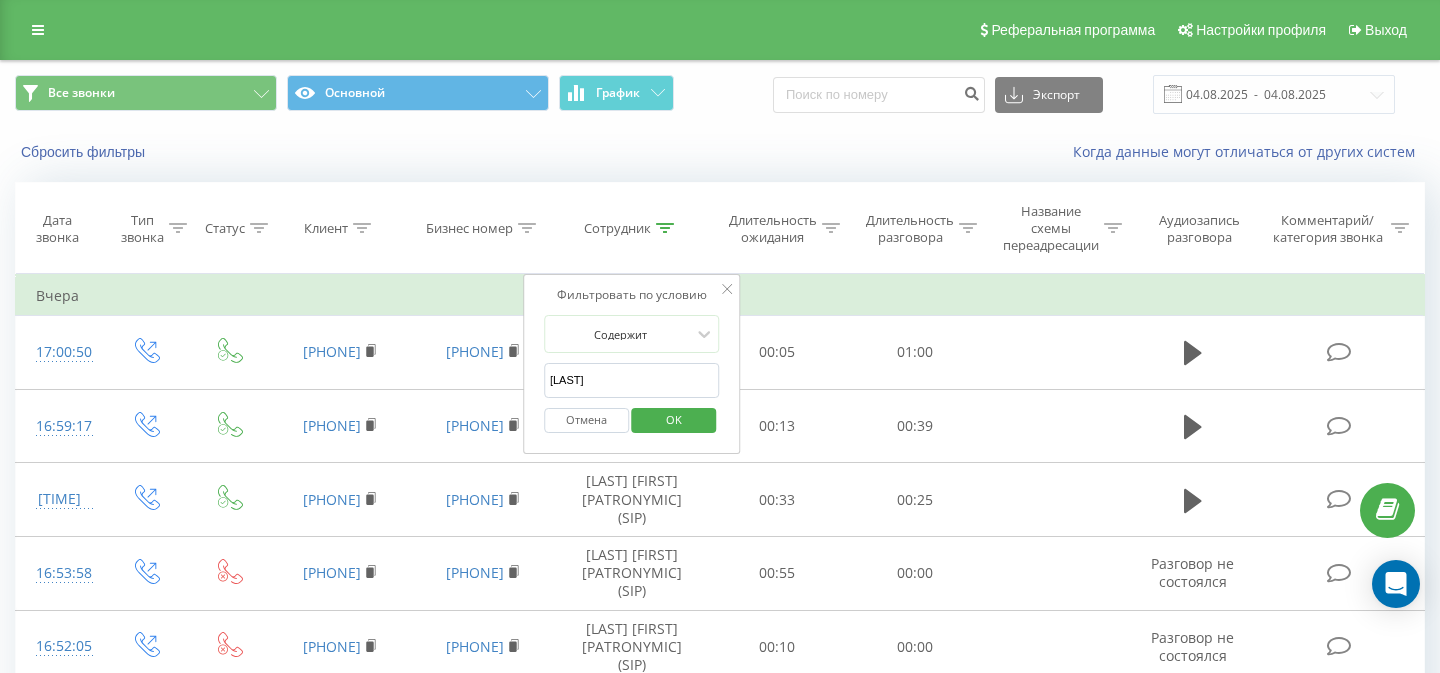 click on "OK" at bounding box center (674, 419) 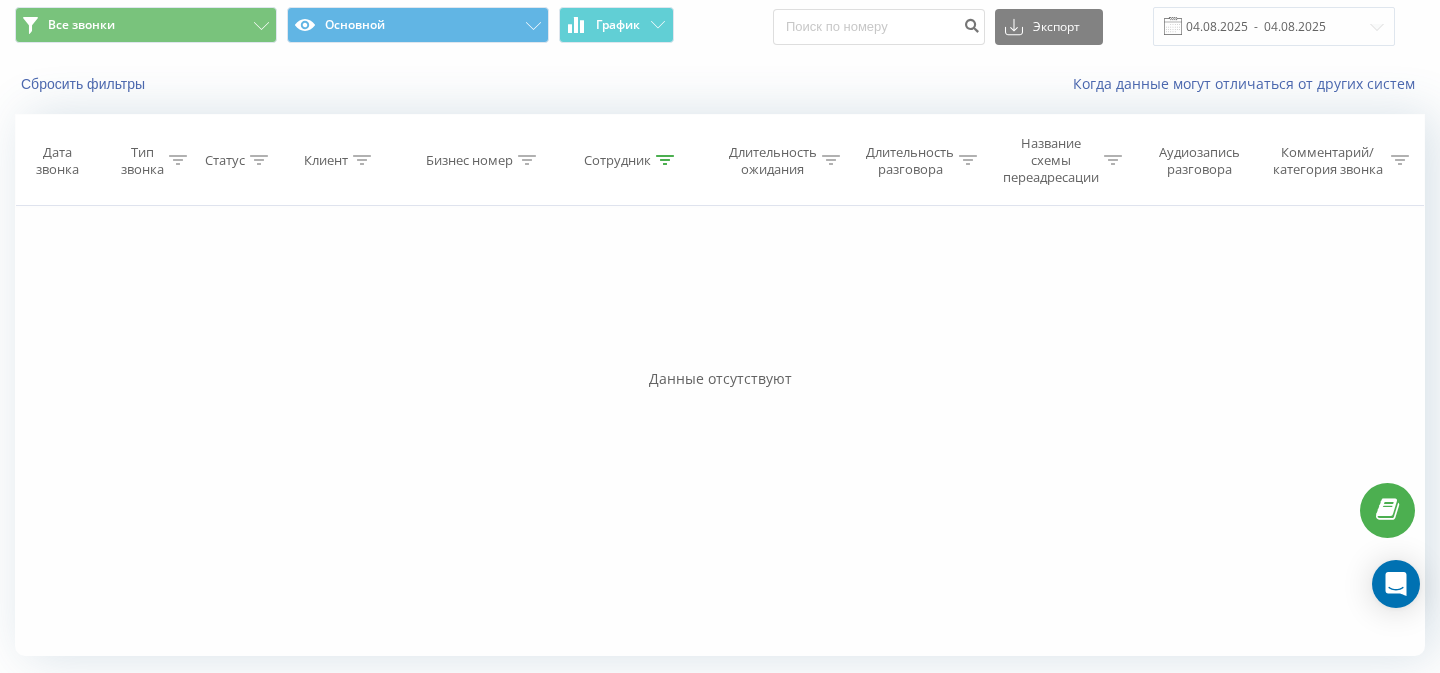 scroll, scrollTop: 0, scrollLeft: 0, axis: both 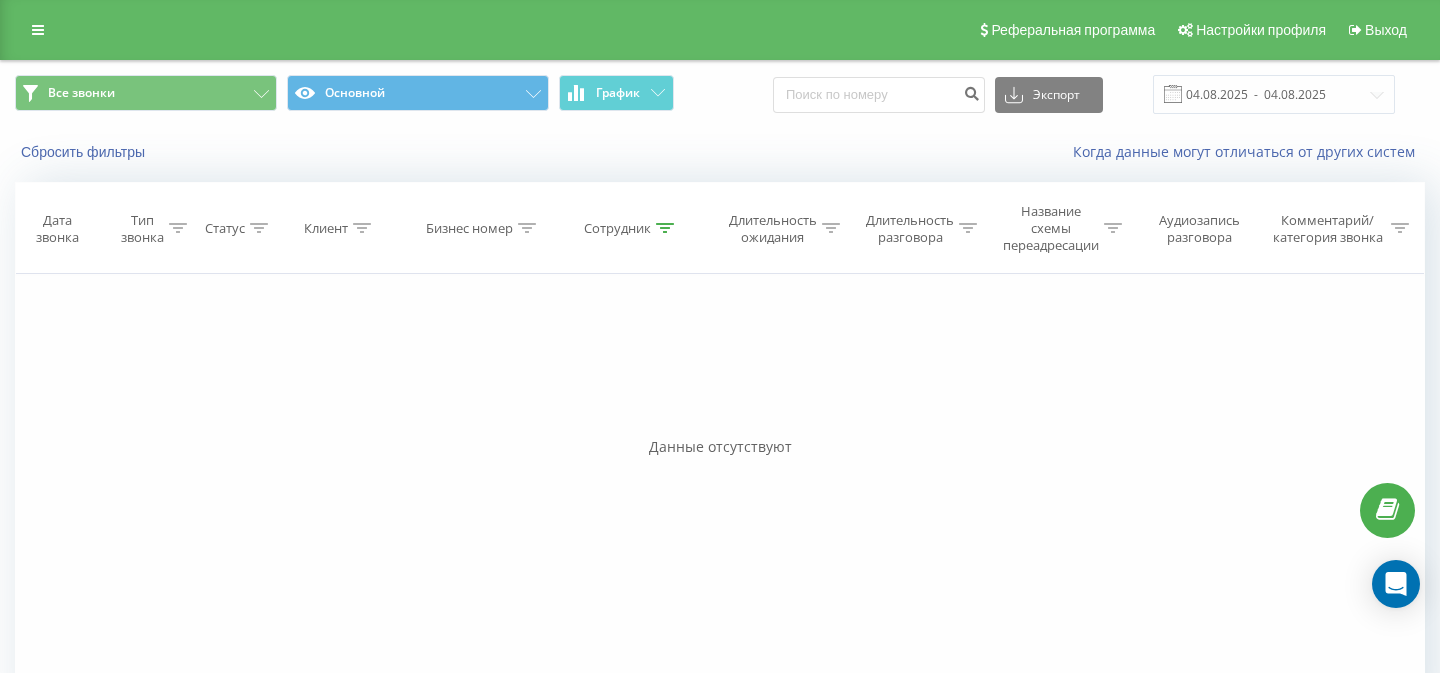 click on "Сотрудник" at bounding box center [617, 228] 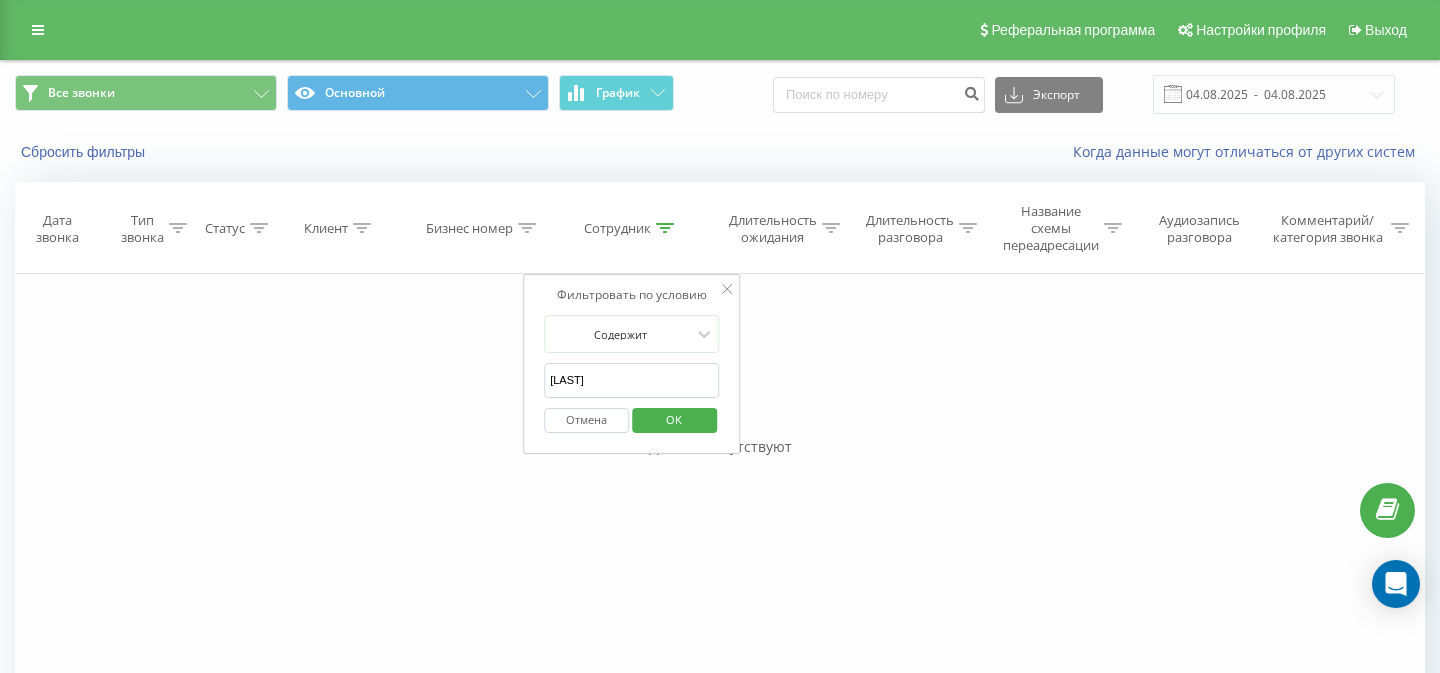 click on "[LAST]" at bounding box center (632, 380) 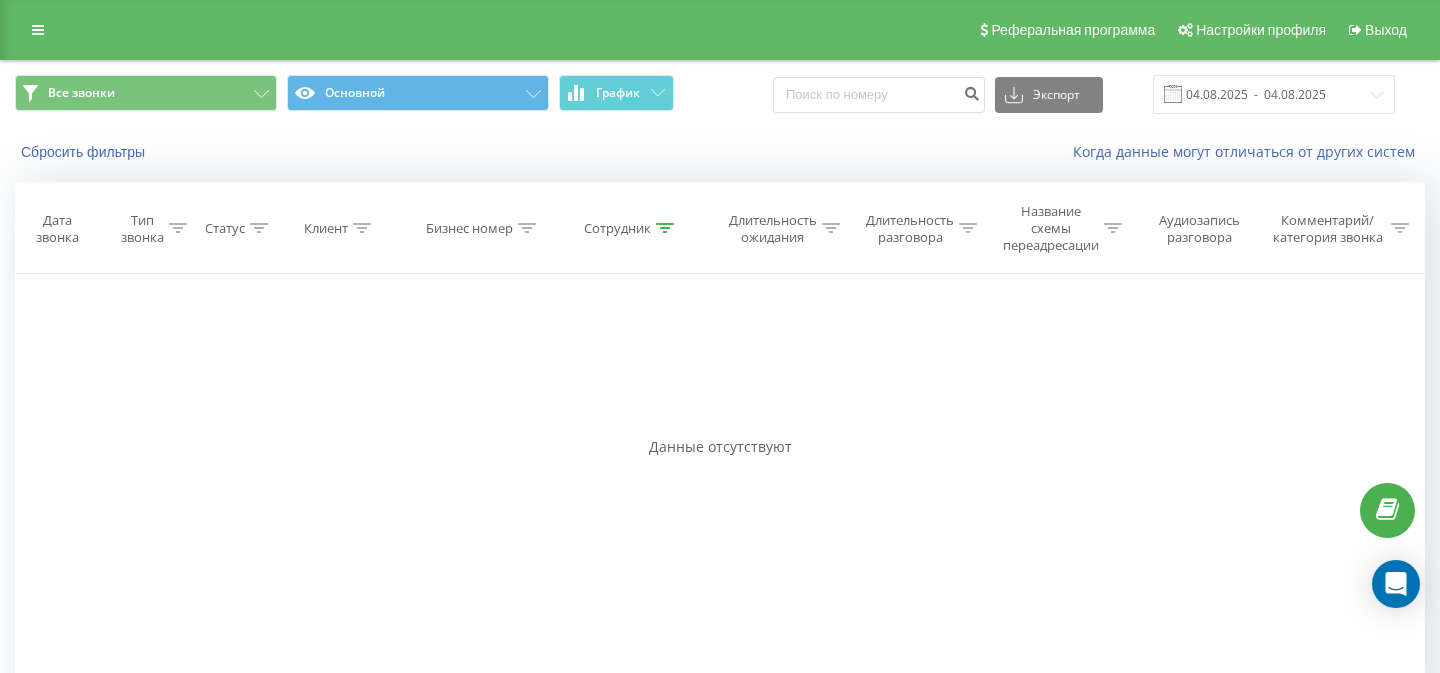 click on "Сотрудник" at bounding box center (617, 228) 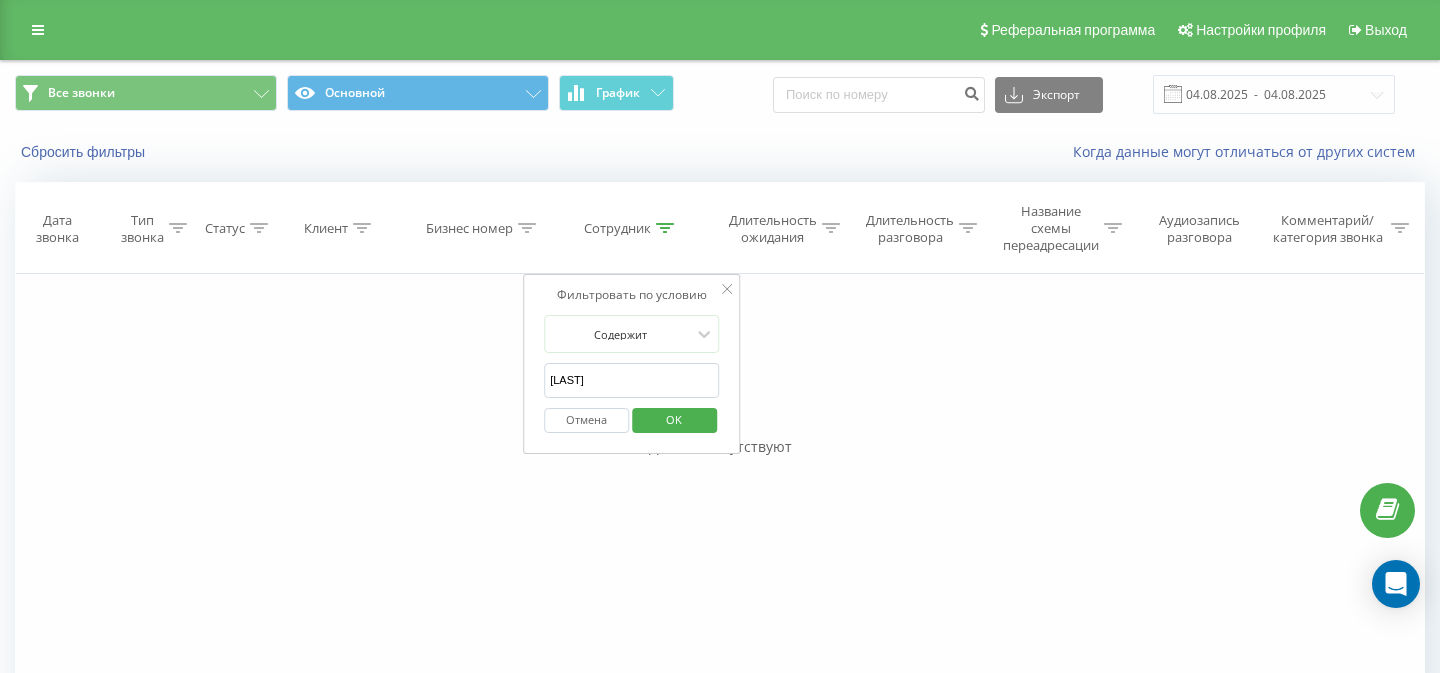 click on "[LAST]" at bounding box center [632, 380] 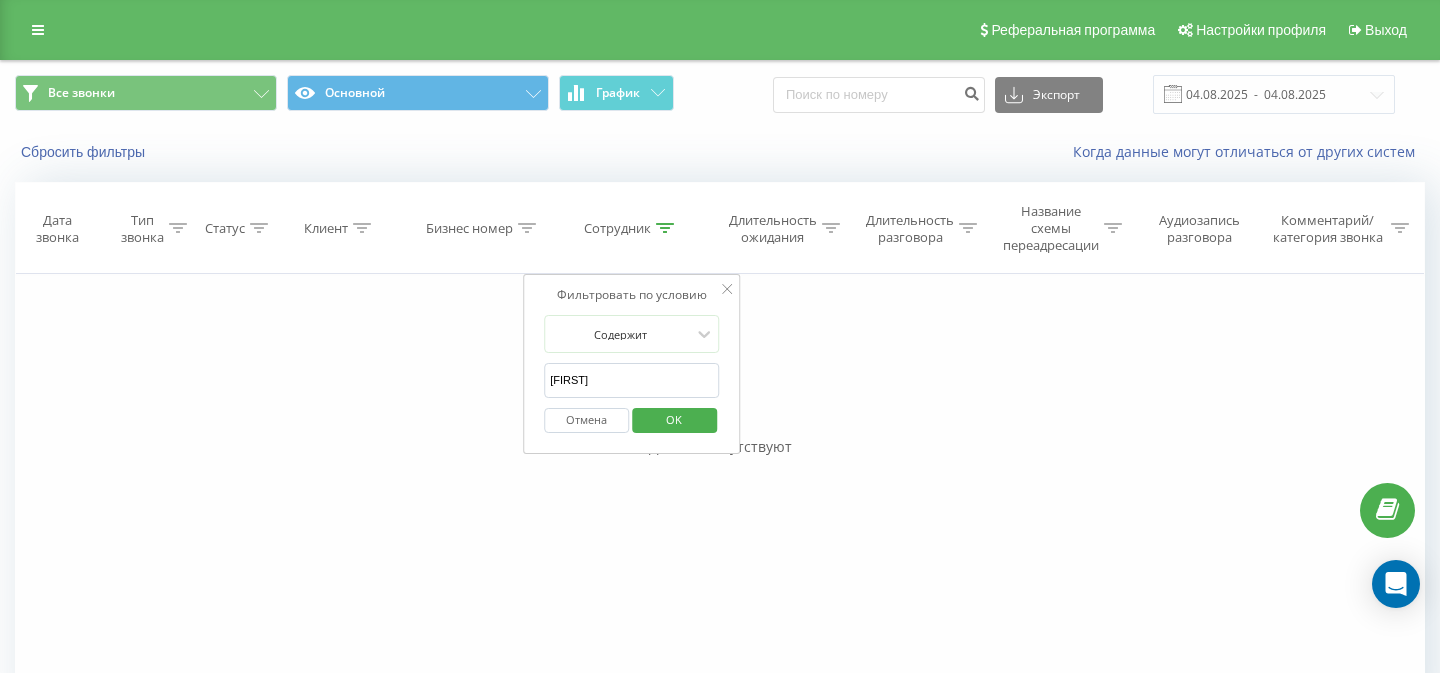 click on "OK" at bounding box center (674, 419) 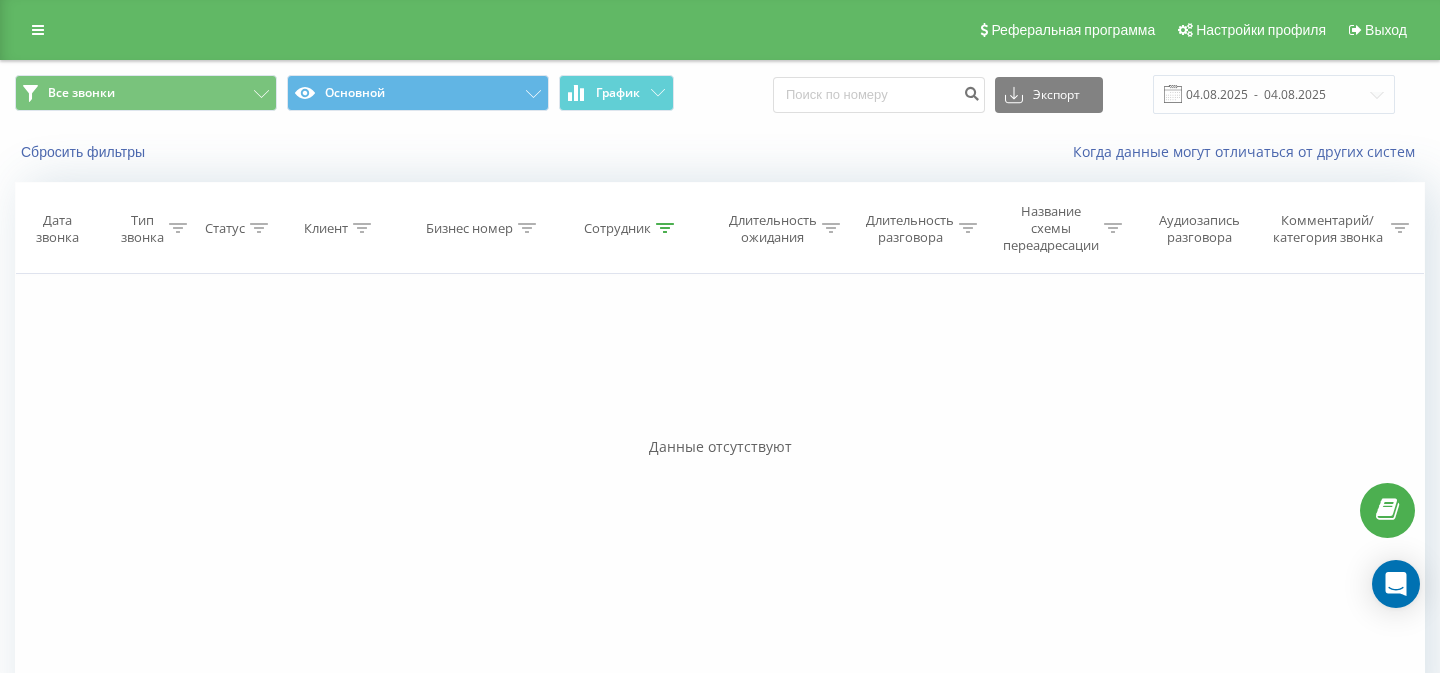click on "Сотрудник" at bounding box center [617, 228] 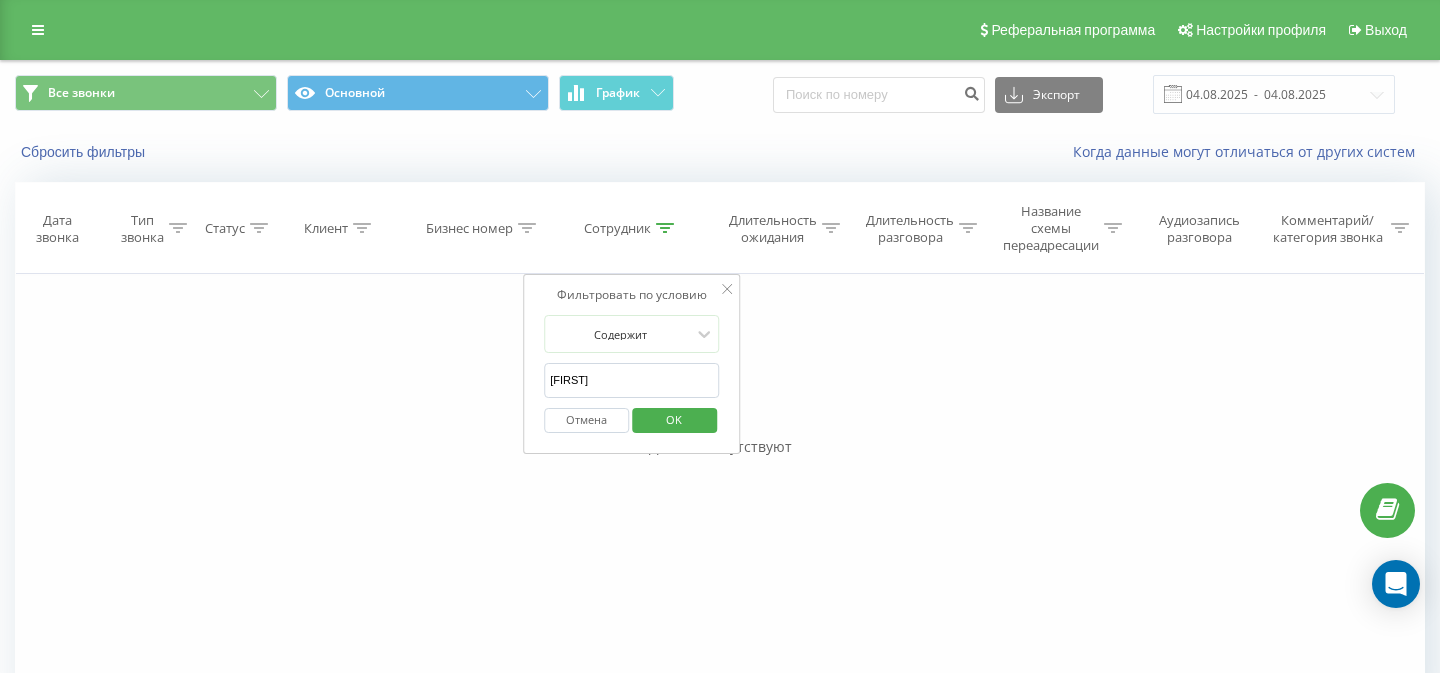 click on "[FIRST]" at bounding box center [632, 380] 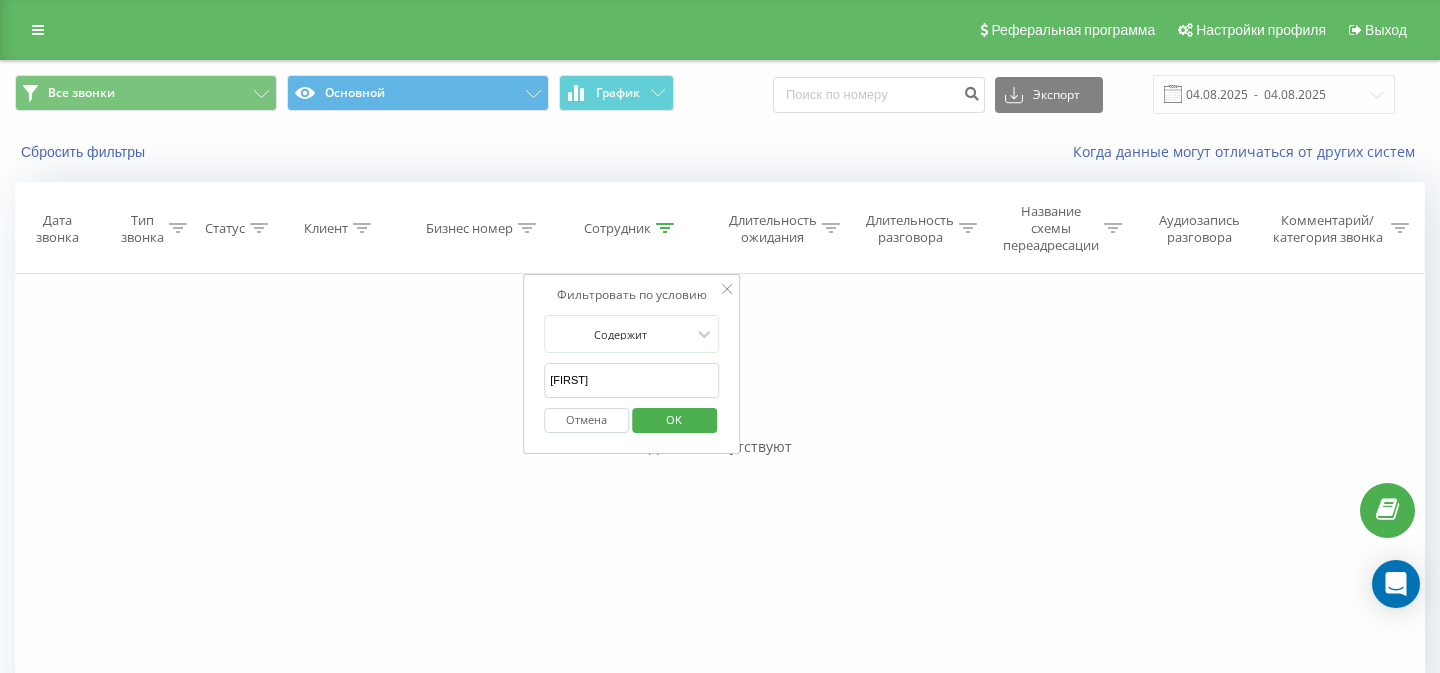 click on "OK" at bounding box center [674, 419] 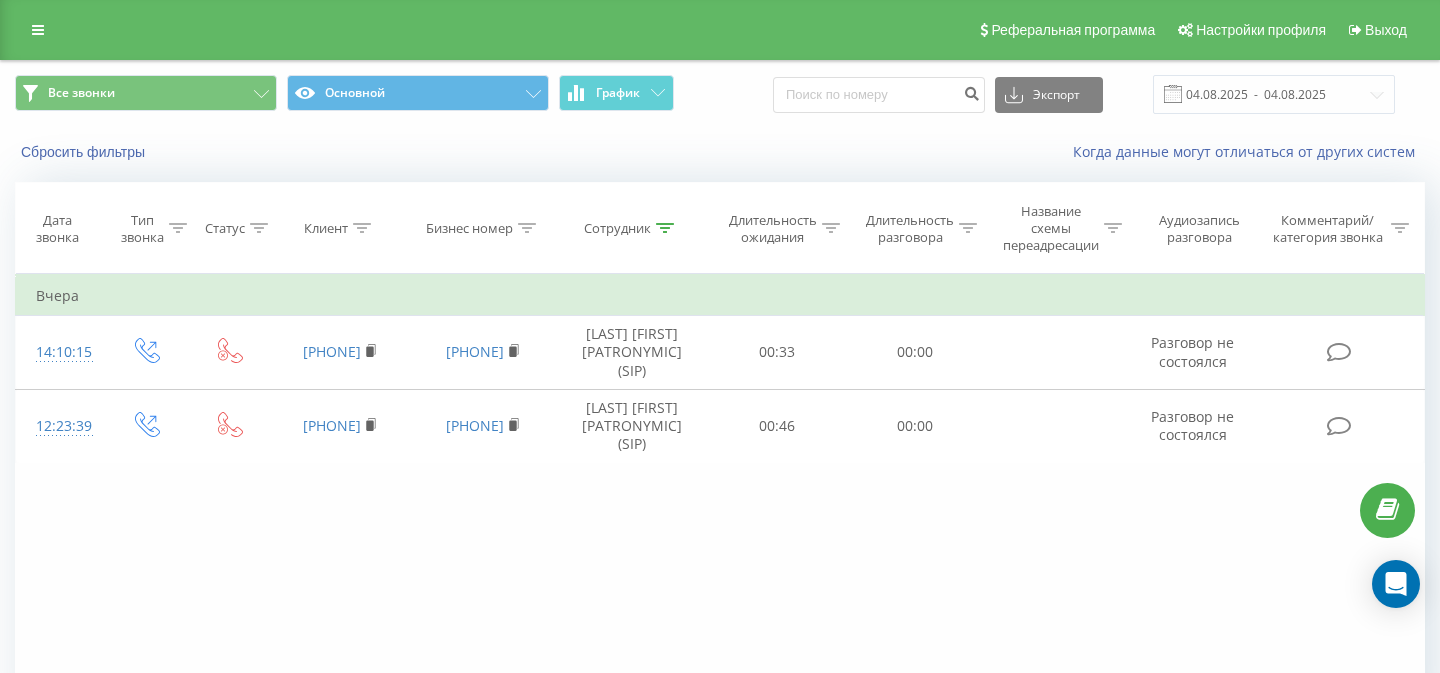 drag, startPoint x: 610, startPoint y: 231, endPoint x: 610, endPoint y: 255, distance: 24 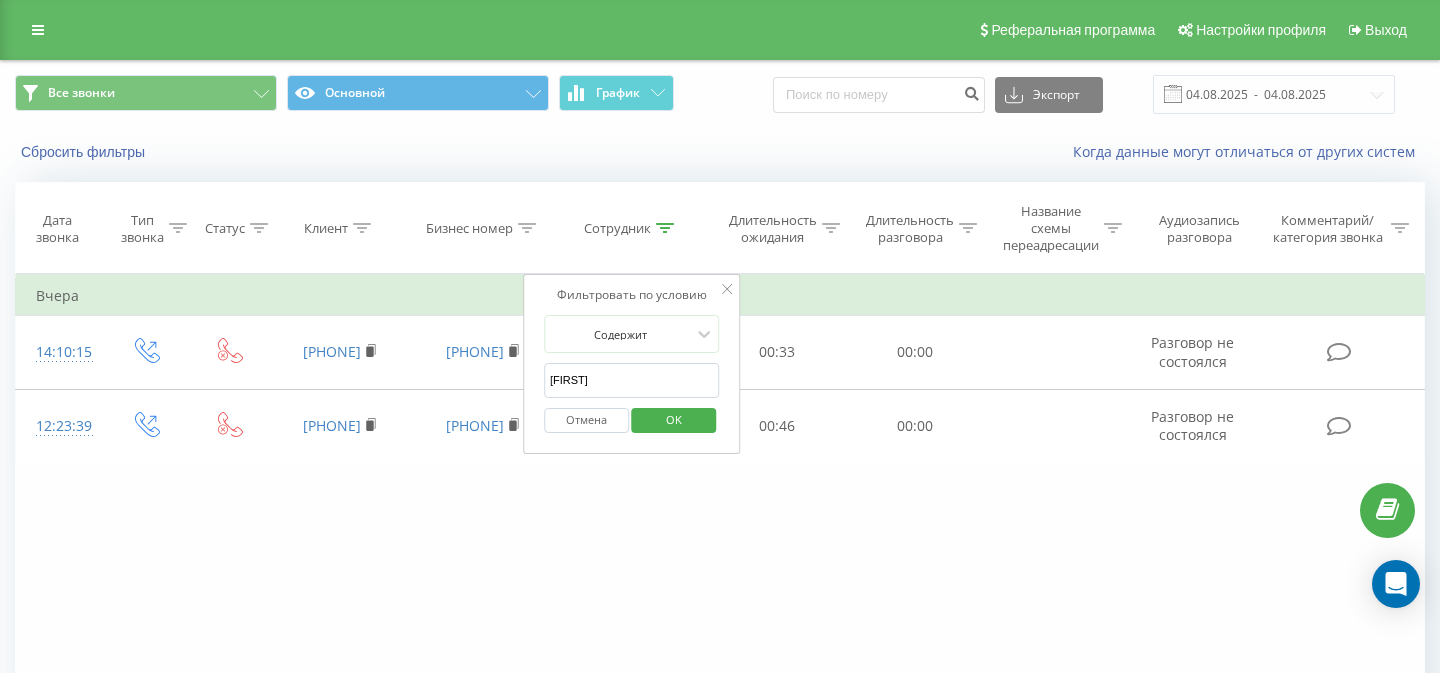 click on "[FIRST]" at bounding box center (632, 380) 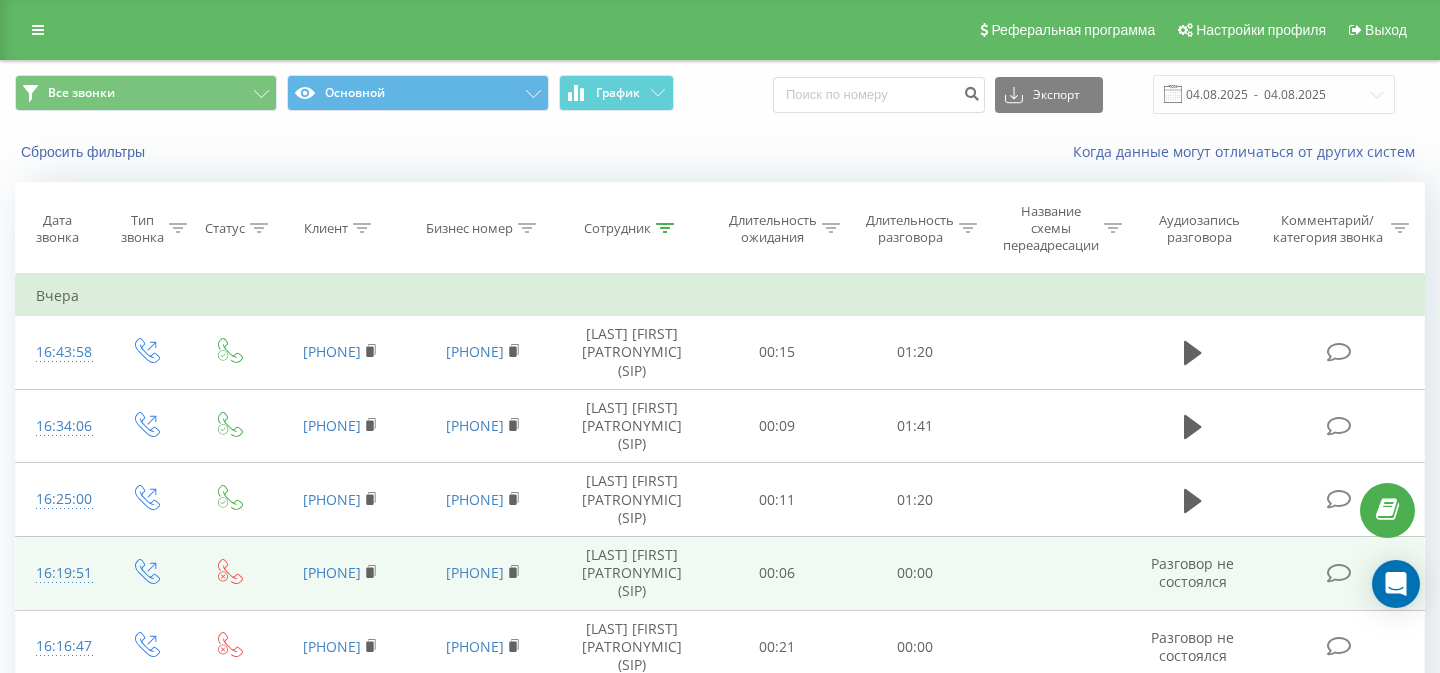 scroll, scrollTop: 358, scrollLeft: 0, axis: vertical 